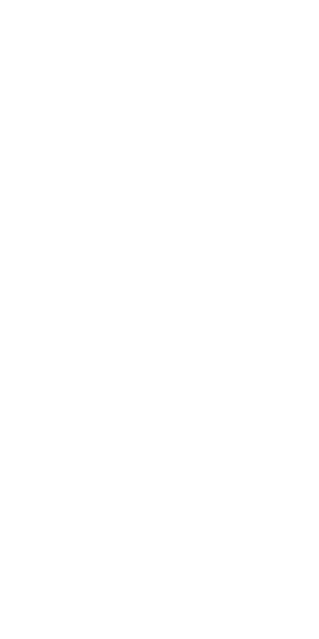 scroll, scrollTop: 0, scrollLeft: 0, axis: both 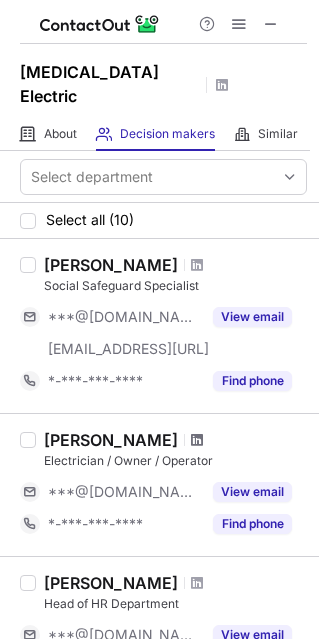 click at bounding box center [197, 440] 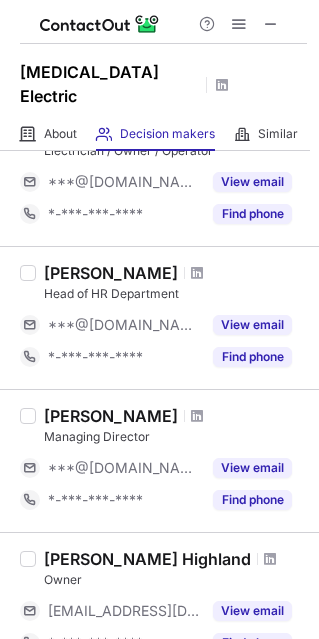 scroll, scrollTop: 333, scrollLeft: 0, axis: vertical 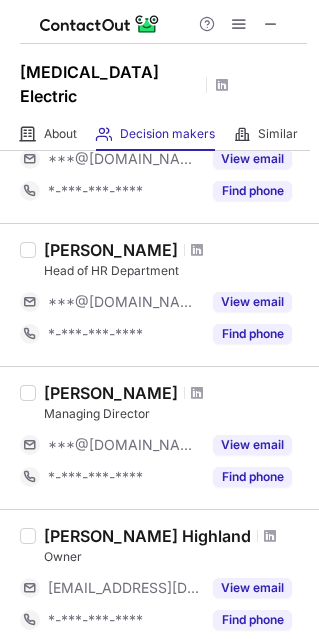 click at bounding box center [197, 393] 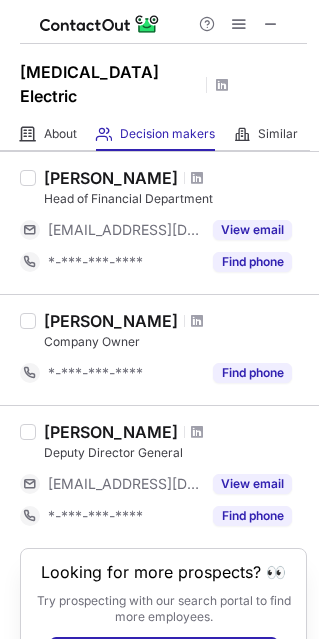 scroll, scrollTop: 1154, scrollLeft: 0, axis: vertical 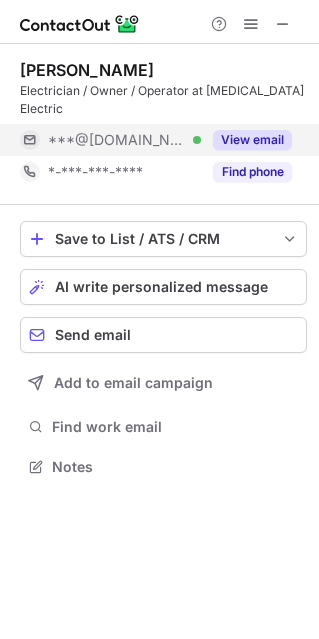 click on "View email" at bounding box center (246, 140) 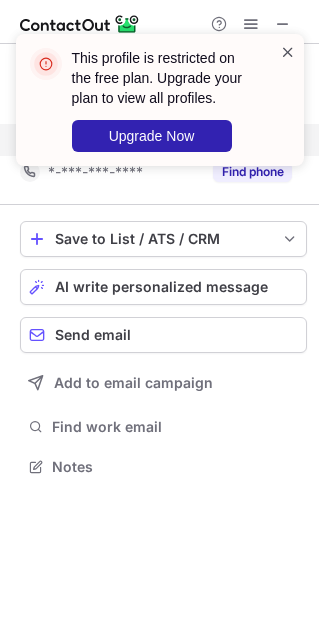click at bounding box center [288, 52] 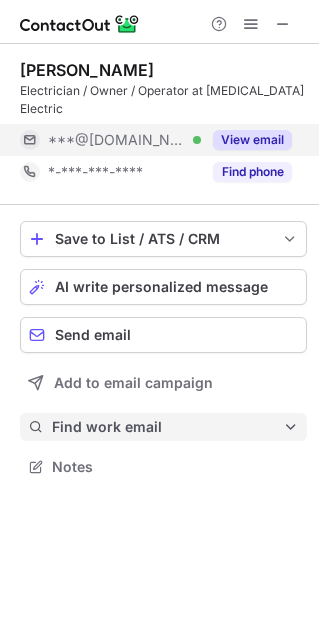 click on "Find work email" at bounding box center [167, 427] 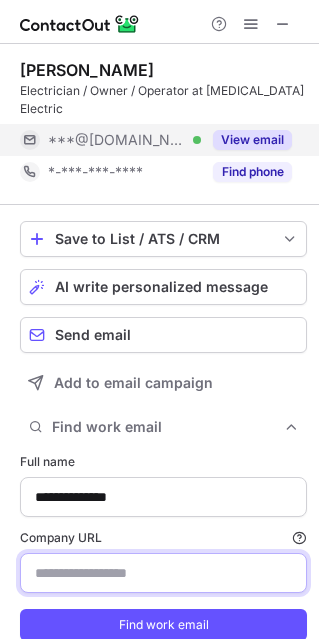 click on "Company URL Finding work email will consume 1 credit if a match is found." at bounding box center [163, 573] 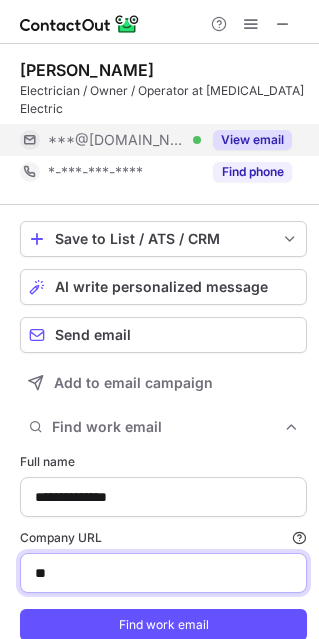 click on "**" at bounding box center [163, 573] 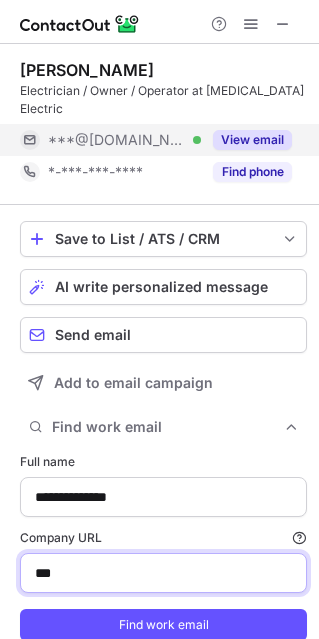 type on "**********" 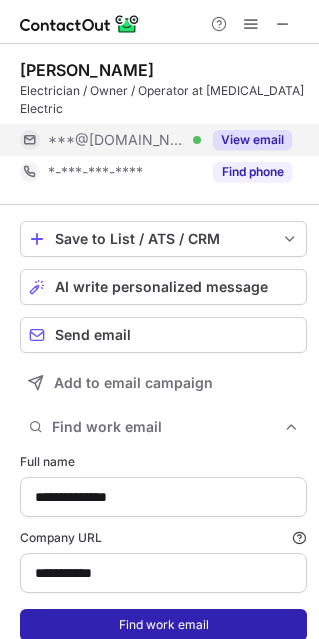 click on "Find work email" at bounding box center [163, 625] 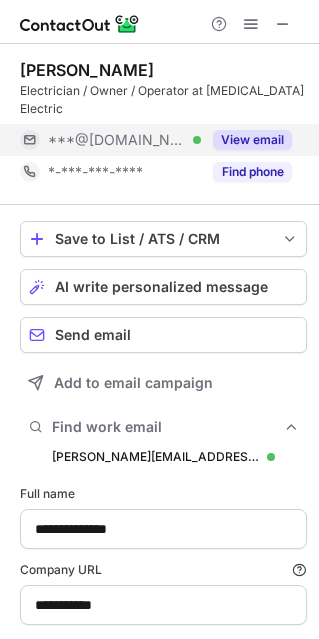 scroll, scrollTop: 10, scrollLeft: 10, axis: both 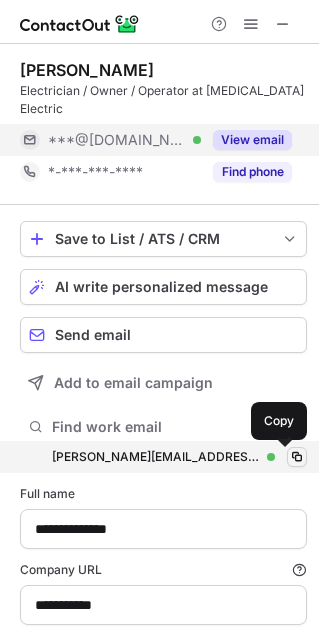 click at bounding box center (297, 457) 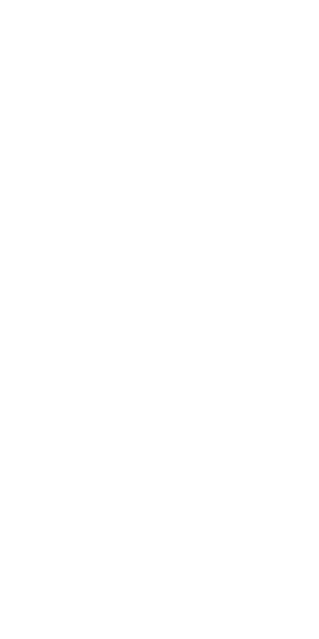scroll, scrollTop: 0, scrollLeft: 0, axis: both 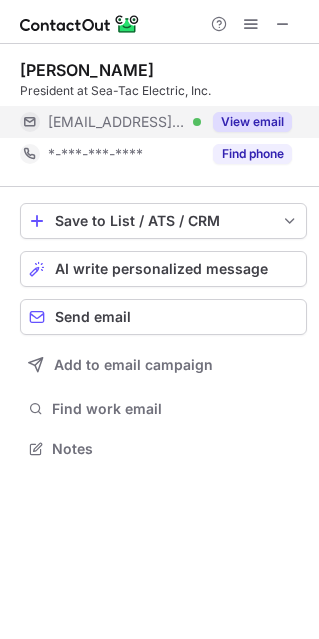 click on "View email" at bounding box center [252, 122] 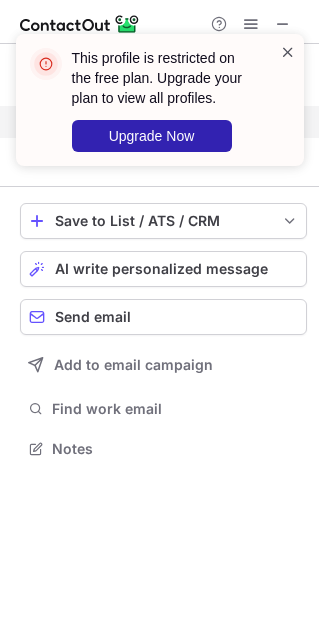 click at bounding box center [288, 52] 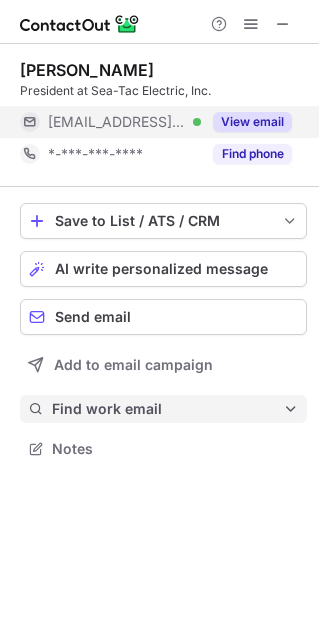 click on "Find work email" at bounding box center (167, 409) 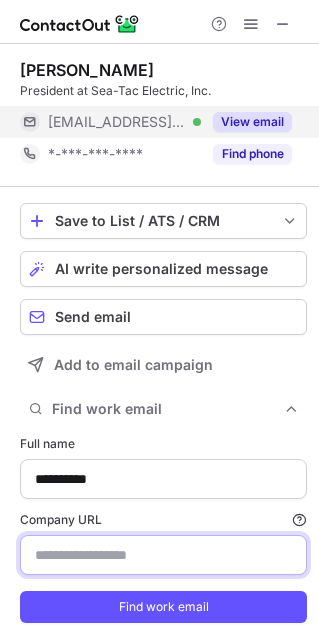 click on "Company URL Finding work email will consume 1 credit if a match is found." at bounding box center [163, 555] 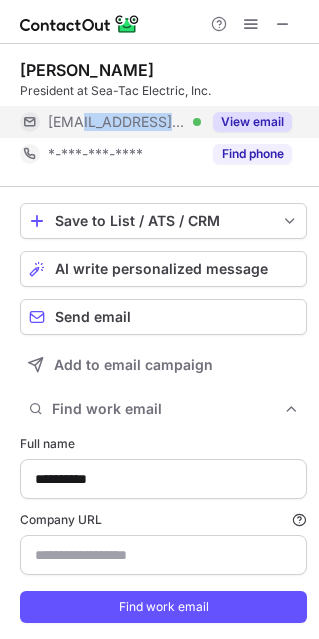 drag, startPoint x: 84, startPoint y: 116, endPoint x: 175, endPoint y: 121, distance: 91.13726 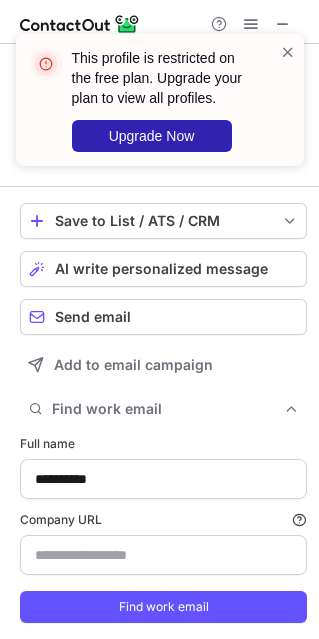 copy on "seatacelectric" 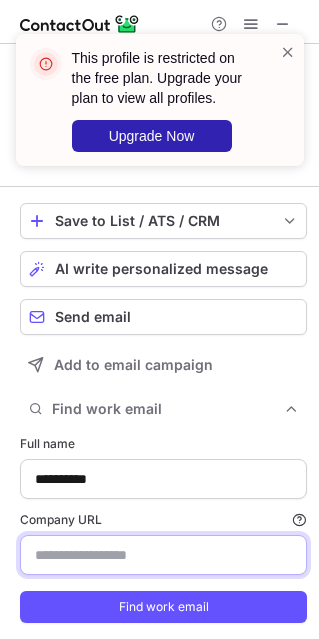 click on "Company URL Finding work email will consume 1 credit if a match is found." at bounding box center [163, 555] 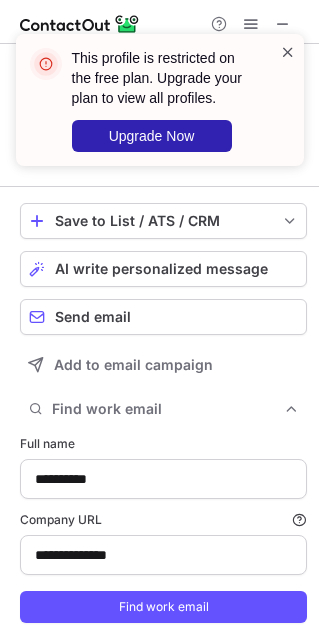 click at bounding box center (288, 52) 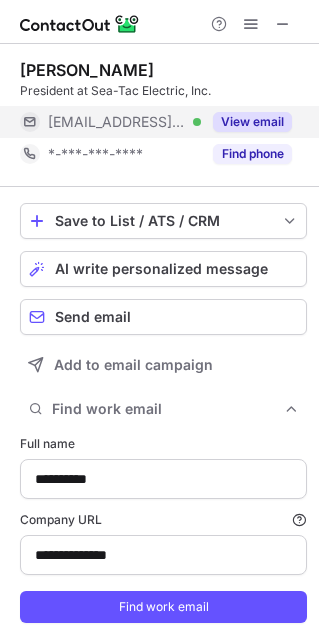 click on "View email" at bounding box center [252, 122] 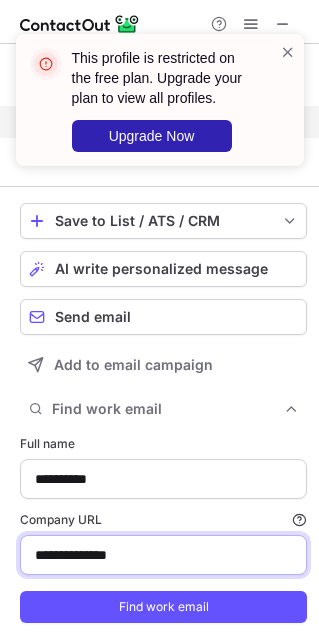 click on "**********" at bounding box center (163, 555) 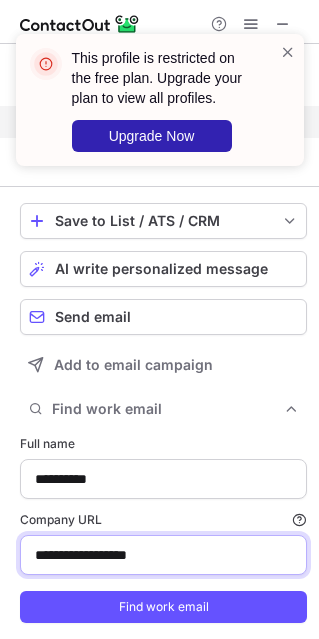 type on "**********" 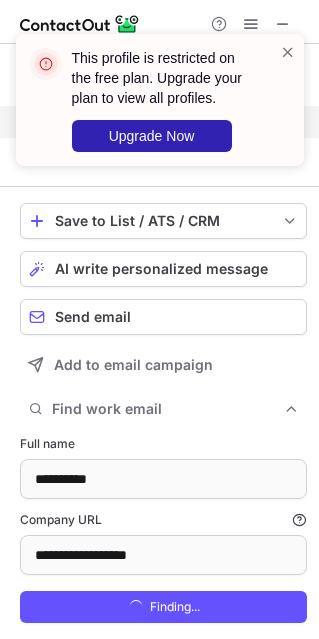 scroll, scrollTop: 10, scrollLeft: 10, axis: both 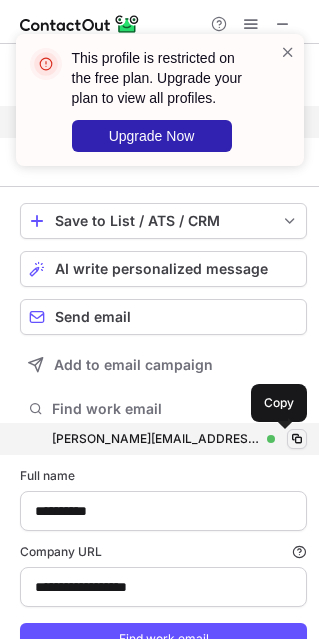 click at bounding box center [297, 439] 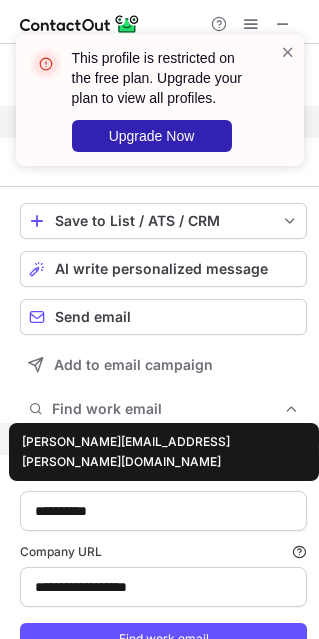 type 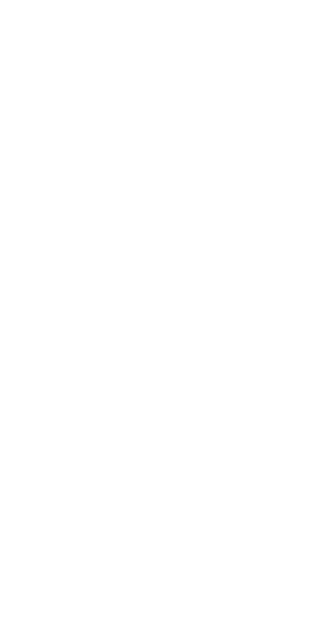scroll, scrollTop: 0, scrollLeft: 0, axis: both 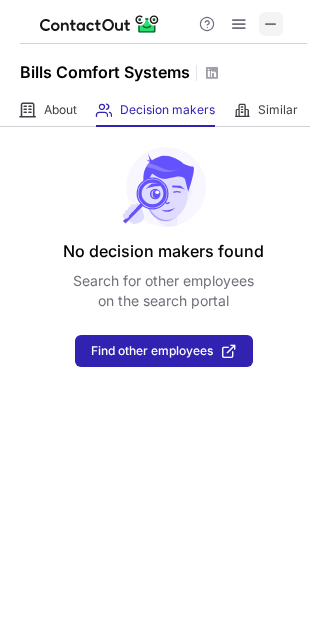click at bounding box center [271, 24] 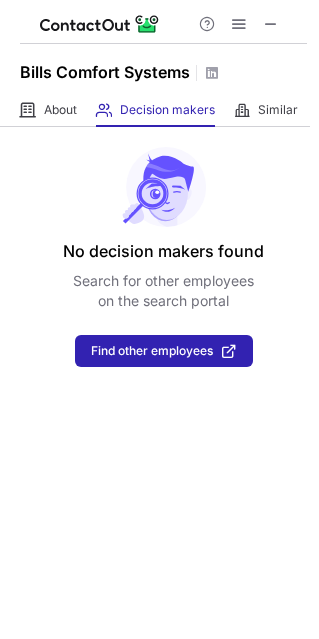 type 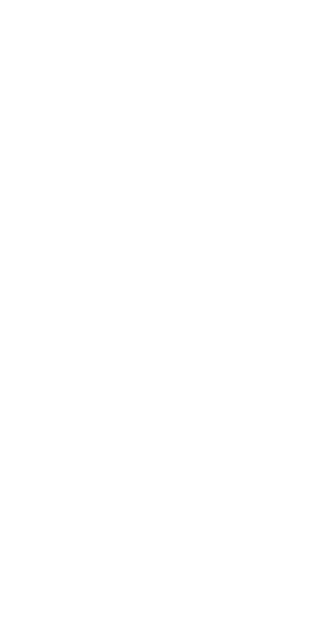 scroll, scrollTop: 0, scrollLeft: 0, axis: both 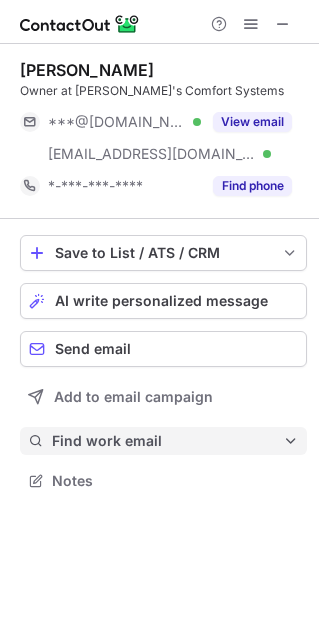 click on "Find work email" at bounding box center (163, 441) 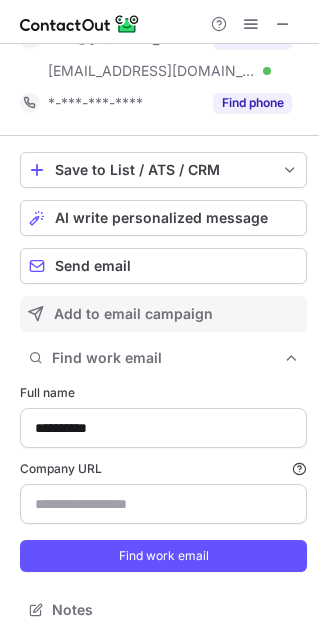 scroll, scrollTop: 0, scrollLeft: 0, axis: both 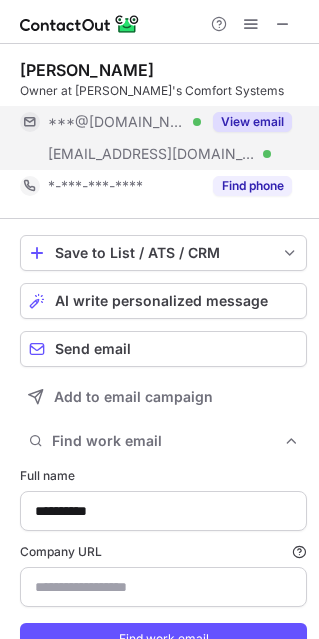 click on "View email" at bounding box center [252, 122] 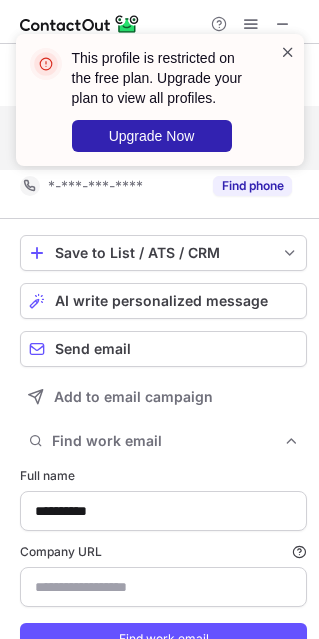 click at bounding box center (288, 52) 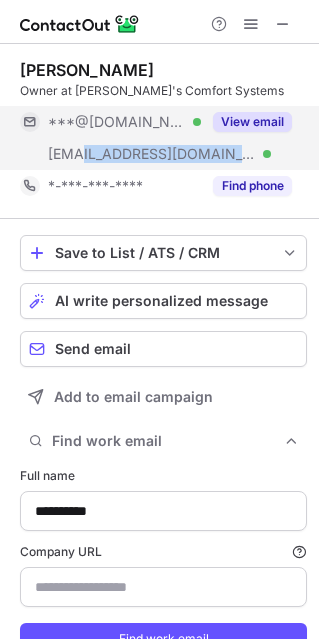 drag, startPoint x: 81, startPoint y: 152, endPoint x: 243, endPoint y: 154, distance: 162.01234 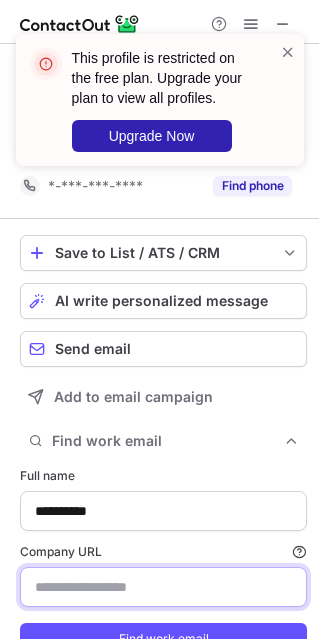 click on "Company URL Finding work email will consume 1 credit if a match is found." at bounding box center (163, 587) 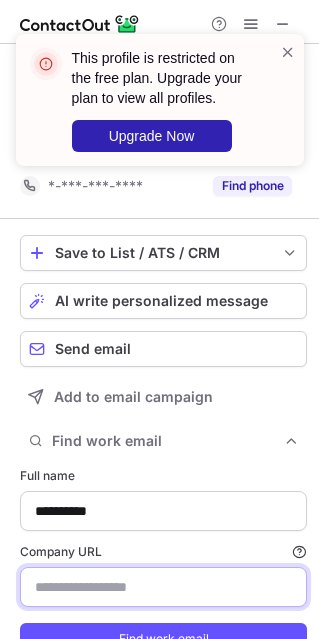 paste on "**********" 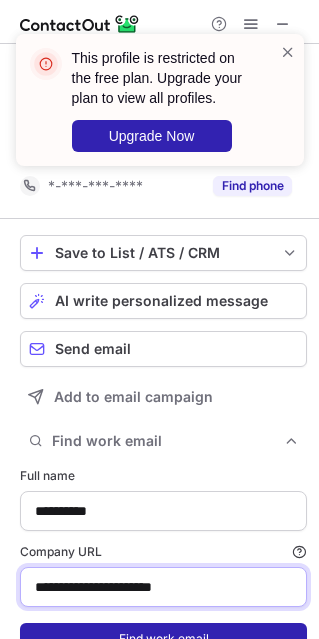 type on "**********" 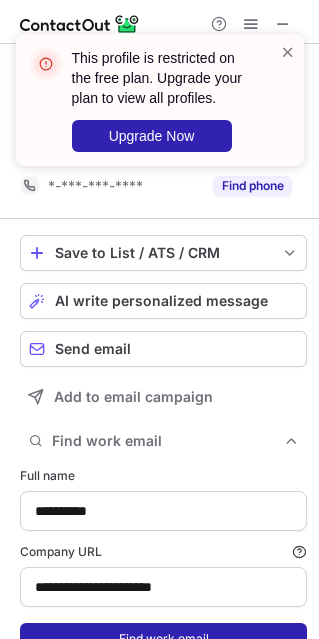 click on "Find work email" at bounding box center (163, 639) 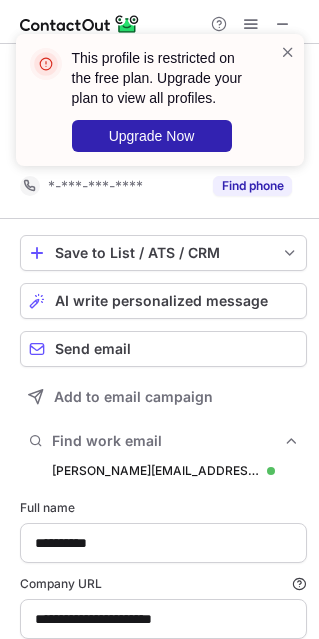 scroll, scrollTop: 10, scrollLeft: 10, axis: both 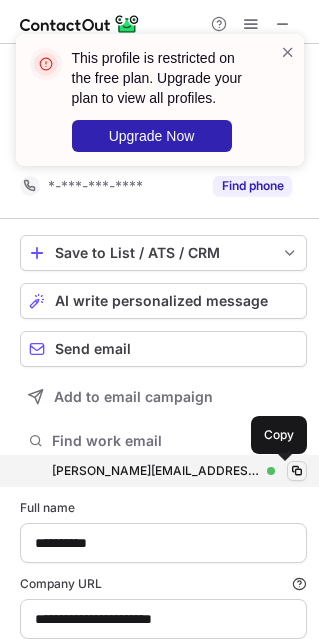 click at bounding box center [297, 471] 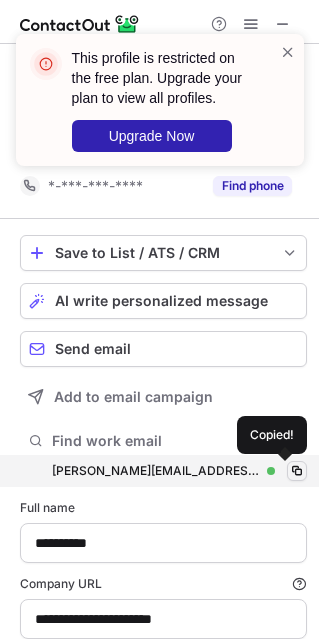 type 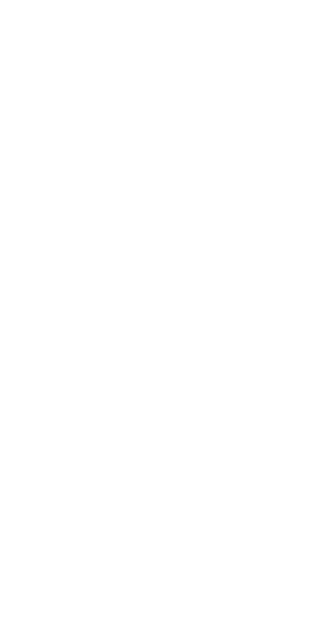 scroll, scrollTop: 0, scrollLeft: 0, axis: both 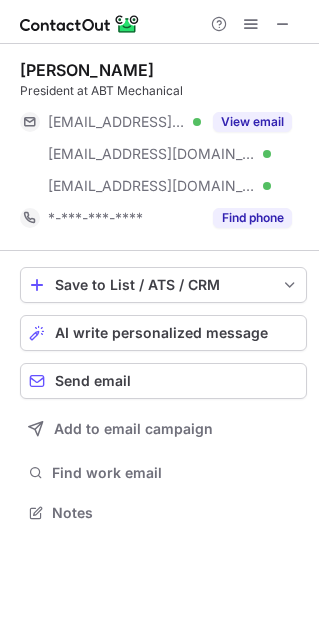 click on "Save to List / ATS / CRM List Select Lever Connect Greenhouse Connect Salesforce Connect Hubspot Connect Bullhorn Connect Zapier (100+ Applications) Connect Request a new integration AI write personalized message Send email Add to email campaign Find work email Notes" at bounding box center [163, 397] 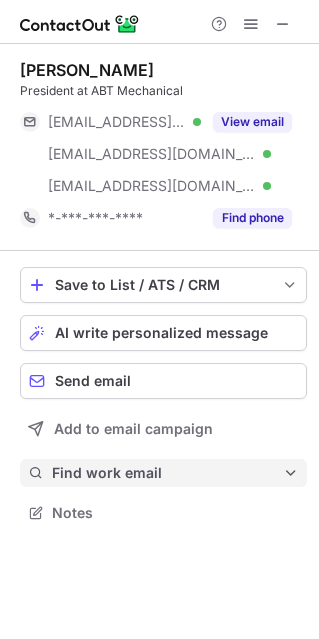 click on "Find work email" at bounding box center [167, 473] 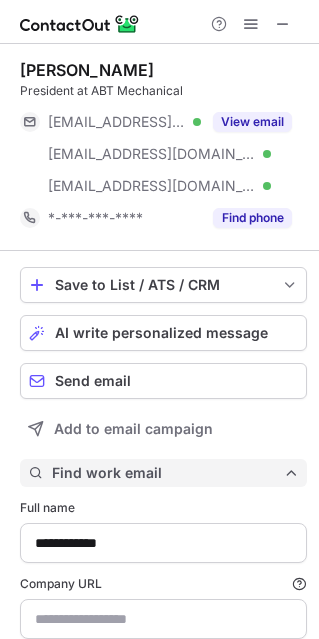 scroll, scrollTop: 10, scrollLeft: 10, axis: both 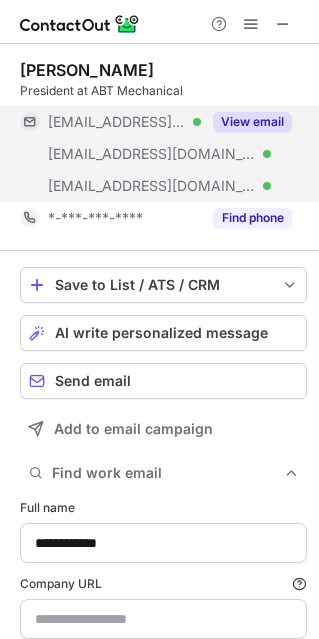 click on "View email" at bounding box center [252, 122] 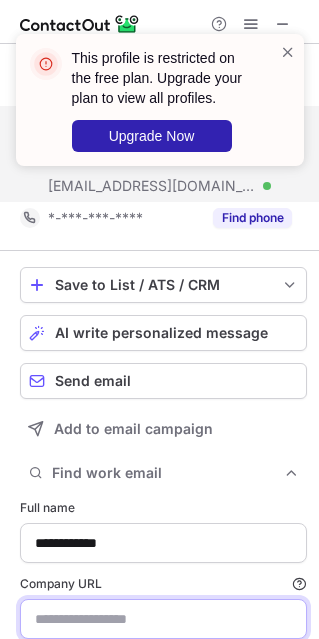 click on "Company URL Finding work email will consume 1 credit if a match is found." at bounding box center (163, 619) 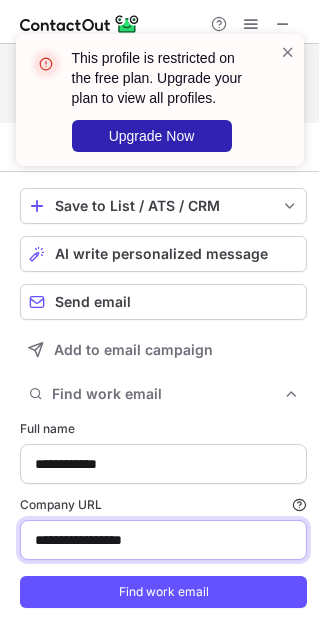 scroll, scrollTop: 114, scrollLeft: 0, axis: vertical 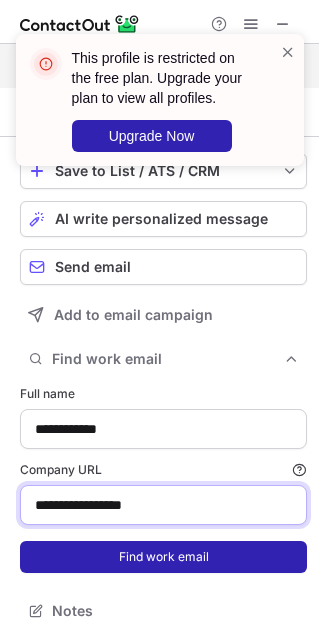 type on "**********" 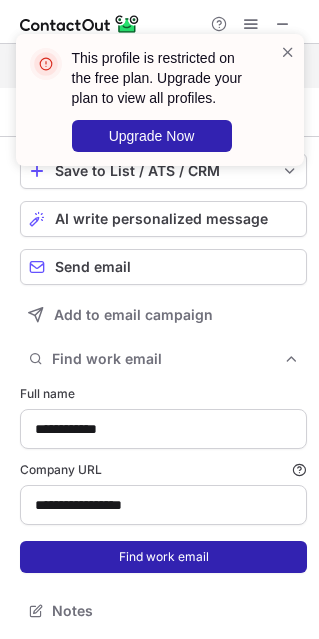 click on "Find work email" at bounding box center (163, 557) 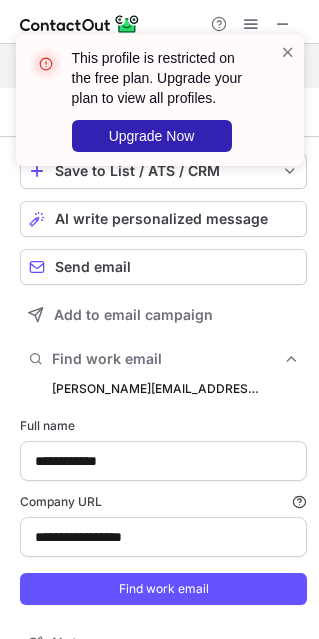 scroll, scrollTop: 10, scrollLeft: 10, axis: both 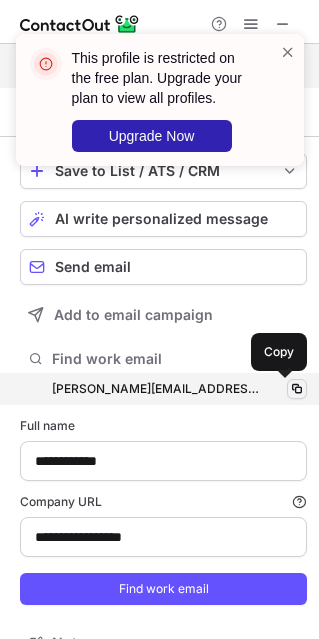 click at bounding box center [297, 389] 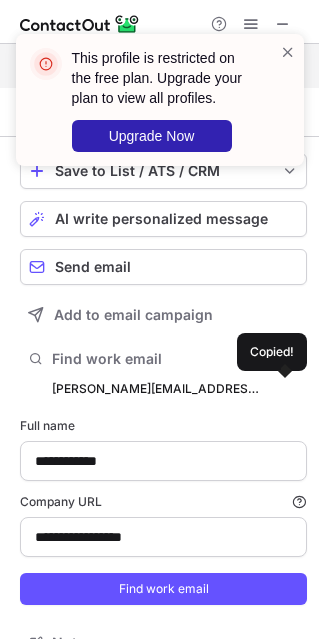 type 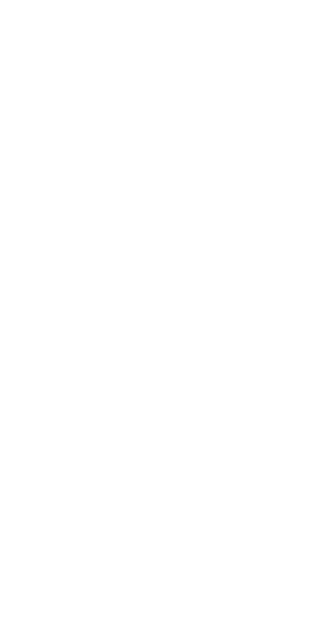 scroll, scrollTop: 0, scrollLeft: 0, axis: both 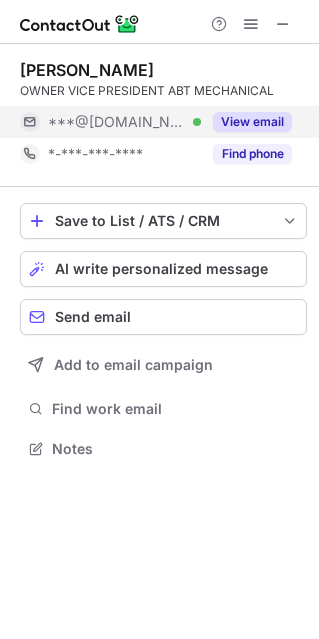 click on "View email" at bounding box center (252, 122) 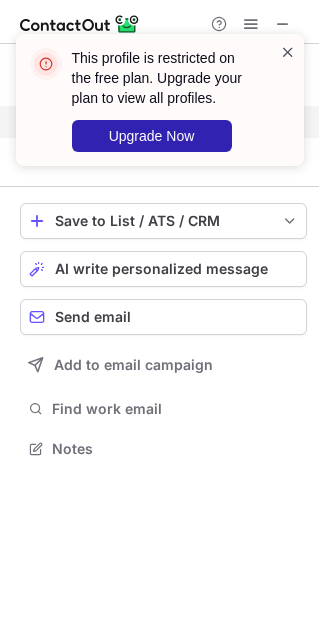 click at bounding box center [288, 52] 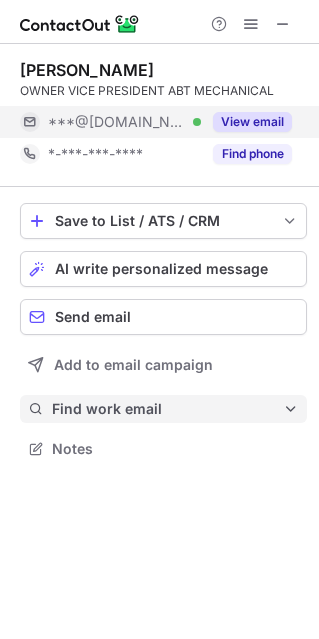 click on "Find work email" at bounding box center (167, 409) 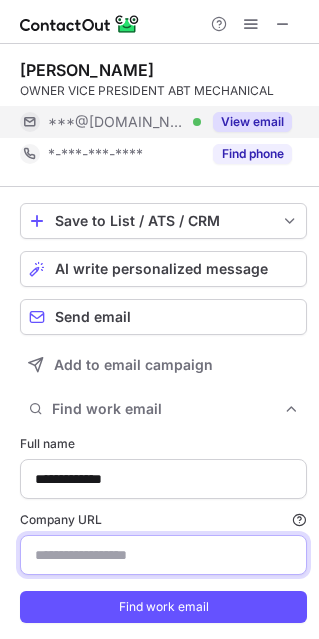 click on "Company URL Finding work email will consume 1 credit if a match is found." at bounding box center (163, 555) 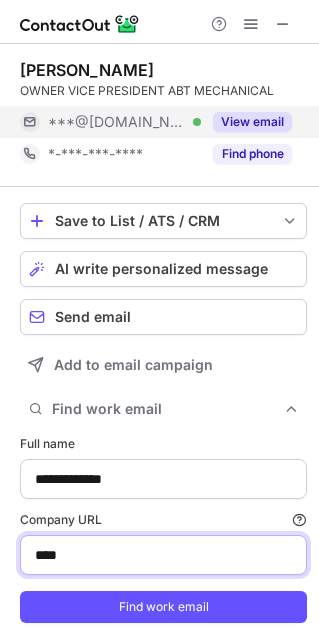 type on "*********" 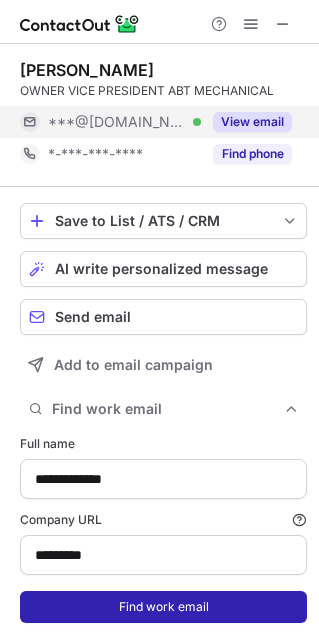 click on "Find work email" at bounding box center (163, 607) 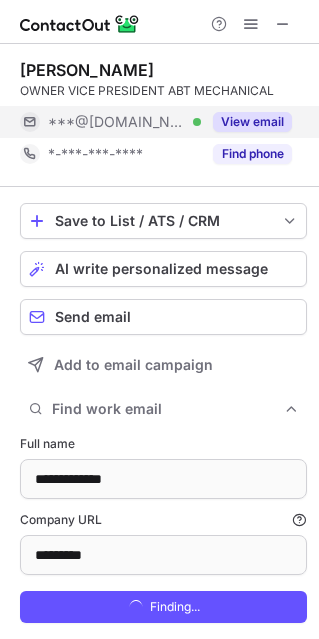 scroll, scrollTop: 10, scrollLeft: 10, axis: both 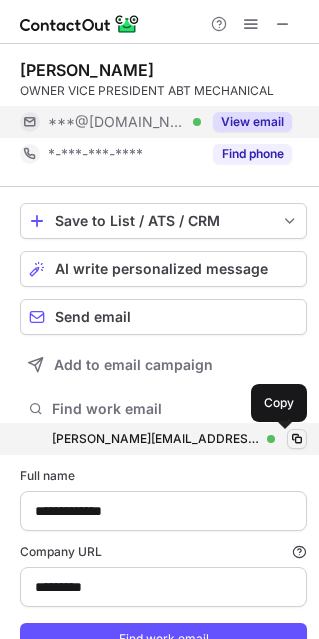 click at bounding box center [297, 439] 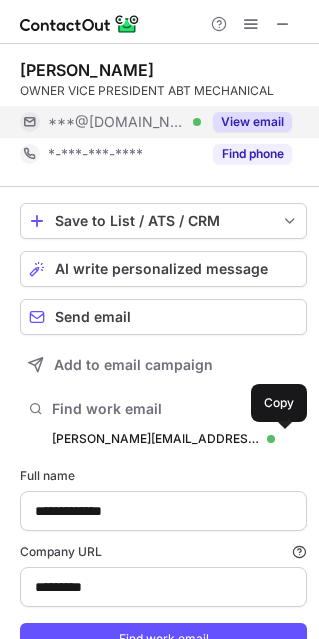 scroll, scrollTop: 83, scrollLeft: 0, axis: vertical 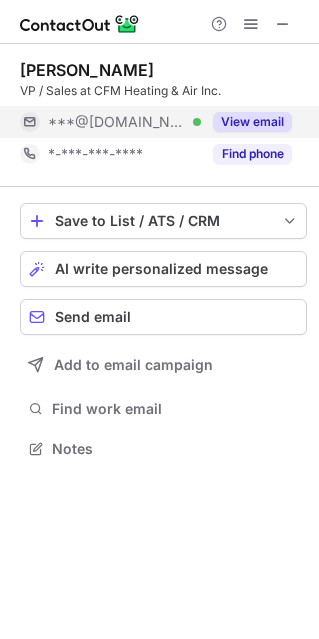 click on "View email" at bounding box center (252, 122) 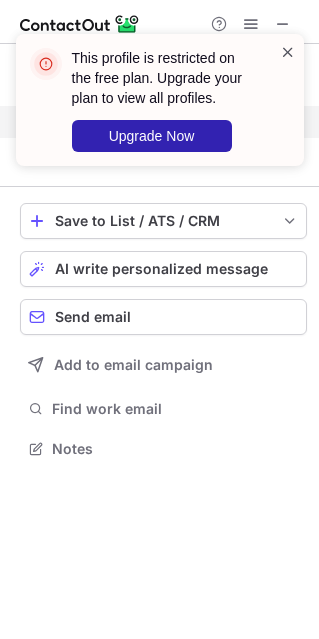 click at bounding box center [288, 52] 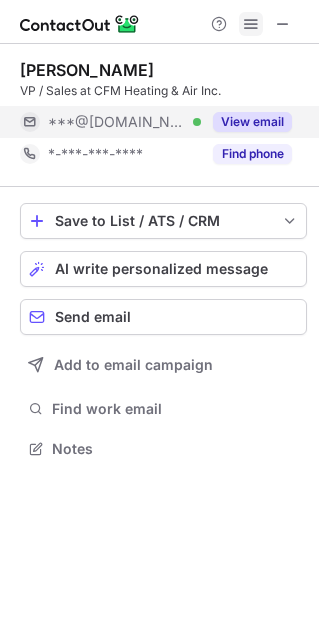 click at bounding box center (251, 24) 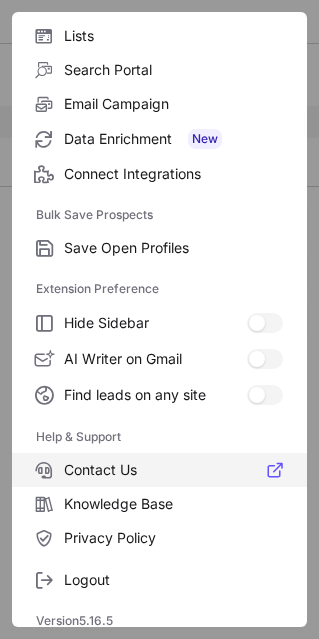 scroll, scrollTop: 193, scrollLeft: 0, axis: vertical 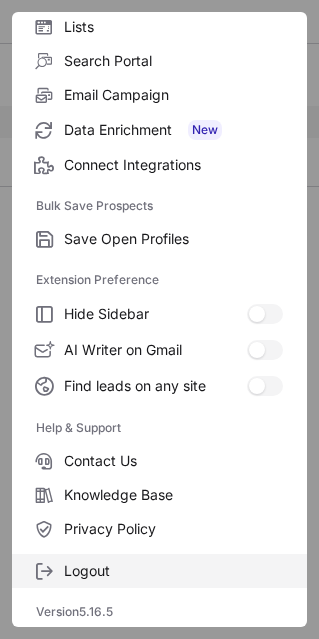 click on "Logout" at bounding box center (173, 571) 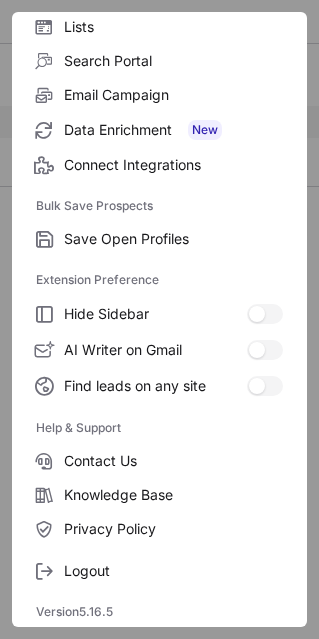 scroll, scrollTop: 389, scrollLeft: 319, axis: both 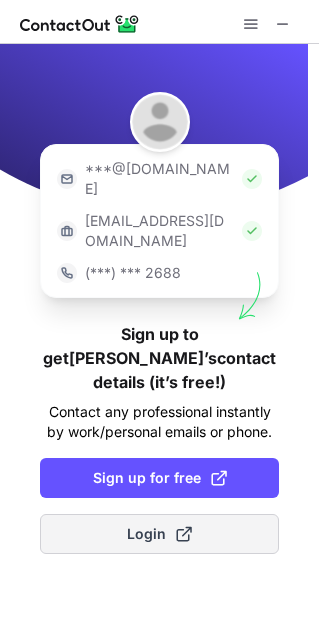 click at bounding box center (184, 534) 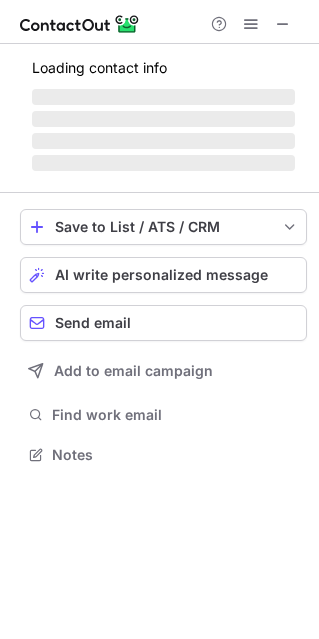 scroll, scrollTop: 10, scrollLeft: 10, axis: both 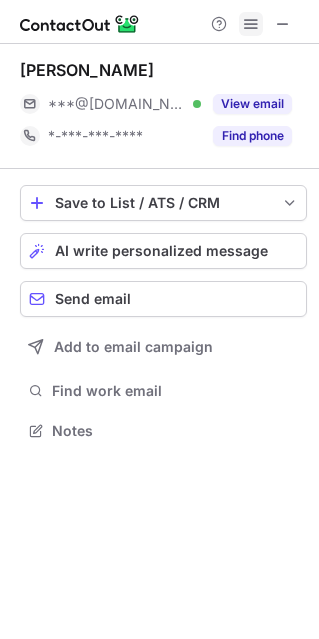 click at bounding box center (251, 24) 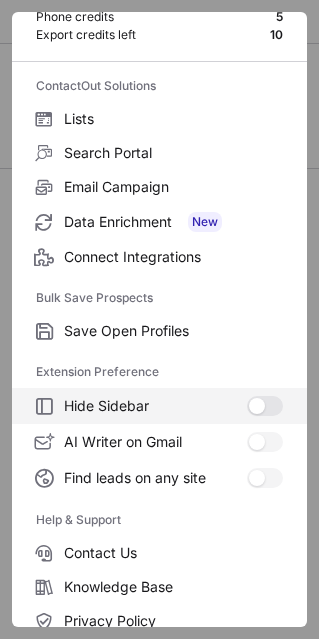 scroll, scrollTop: 193, scrollLeft: 0, axis: vertical 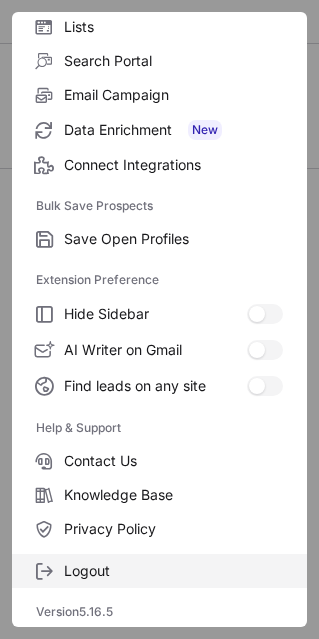 click on "Logout" at bounding box center (173, 571) 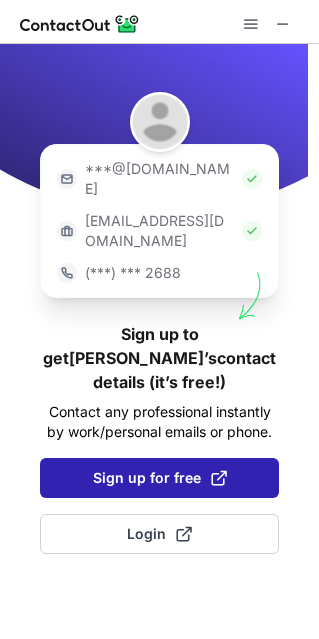 click on "Sign up for free" at bounding box center (159, 478) 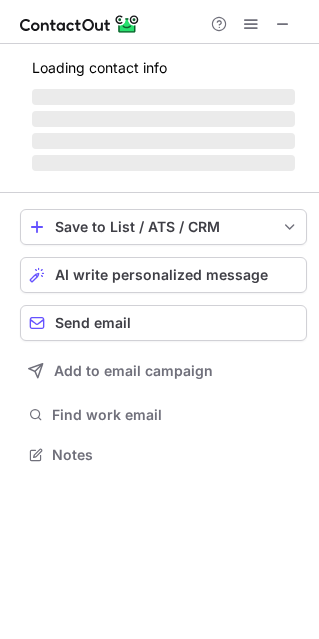 scroll, scrollTop: 10, scrollLeft: 10, axis: both 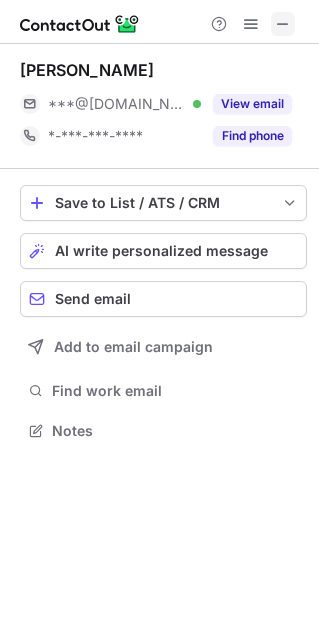 click at bounding box center [283, 24] 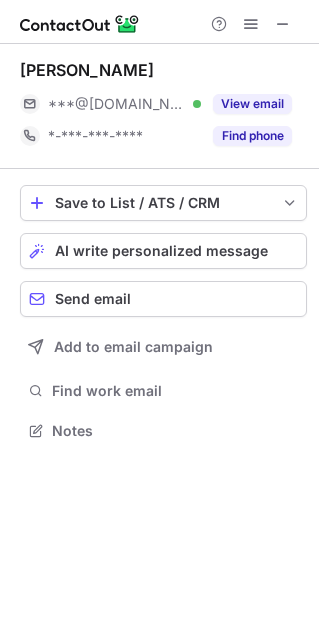 click at bounding box center [251, 24] 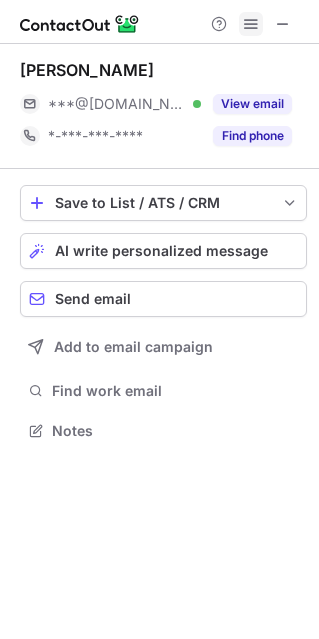 click at bounding box center [251, 24] 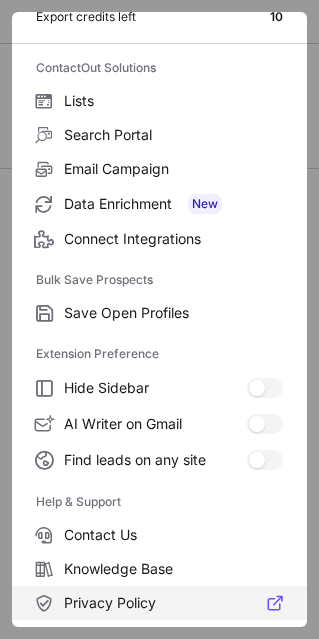 scroll, scrollTop: 193, scrollLeft: 0, axis: vertical 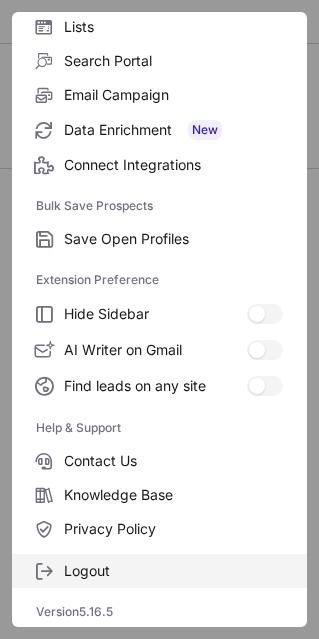click on "Logout" at bounding box center [173, 571] 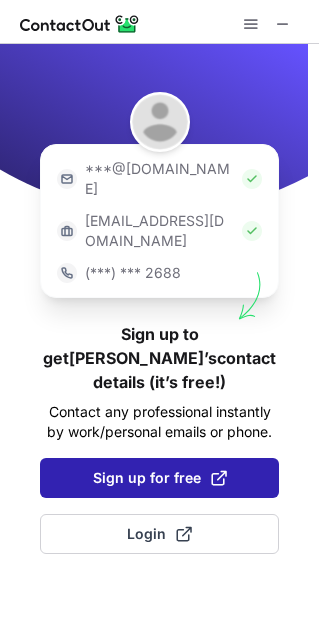 click at bounding box center [219, 478] 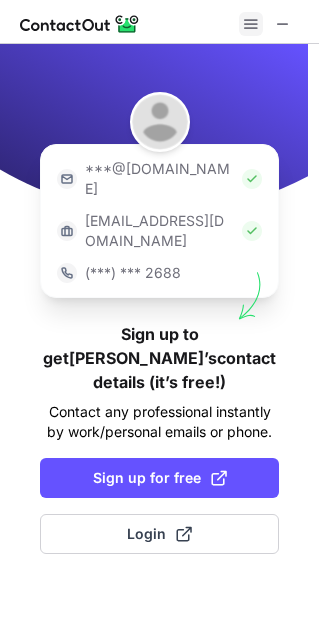 click at bounding box center [251, 24] 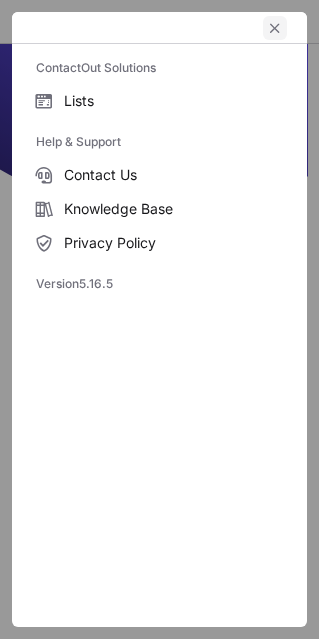 click at bounding box center [275, 28] 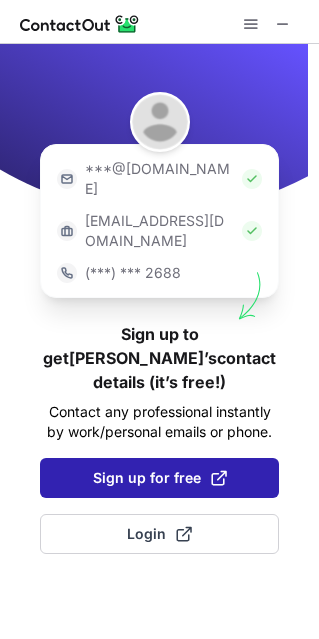 click on "Sign up for free" at bounding box center [160, 478] 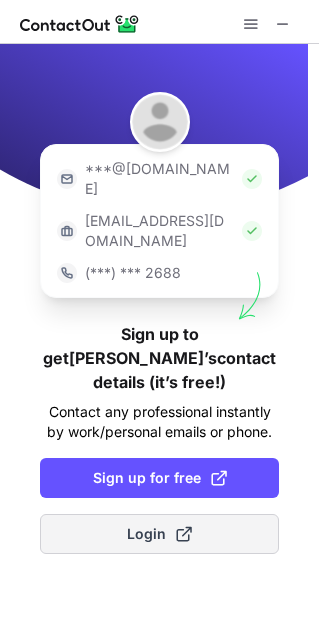 click at bounding box center [184, 534] 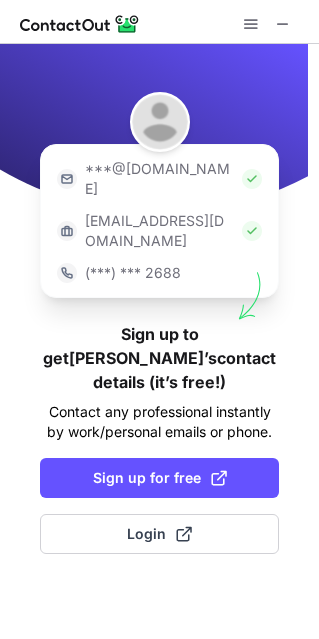 click at bounding box center [251, 24] 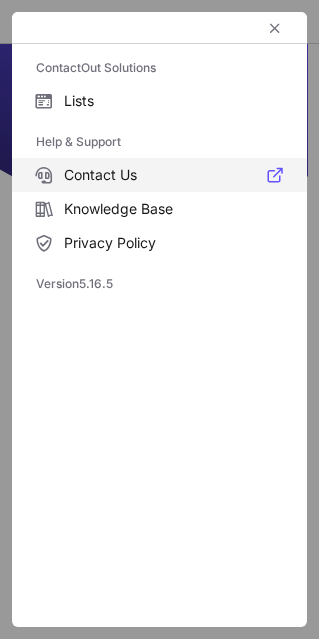 click on "Contact Us" at bounding box center (173, 175) 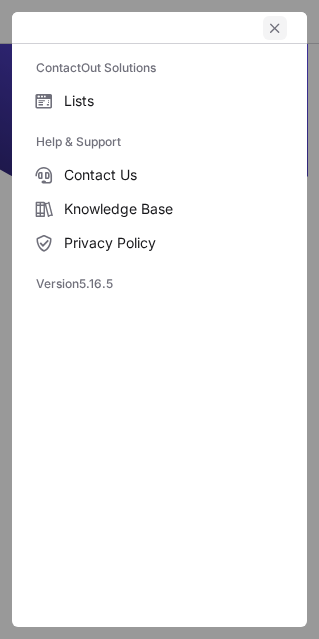 click at bounding box center [275, 28] 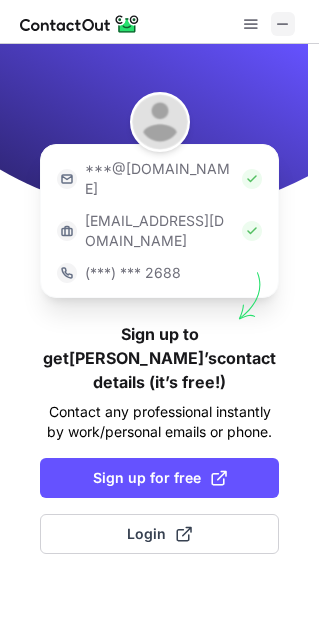 click at bounding box center (283, 24) 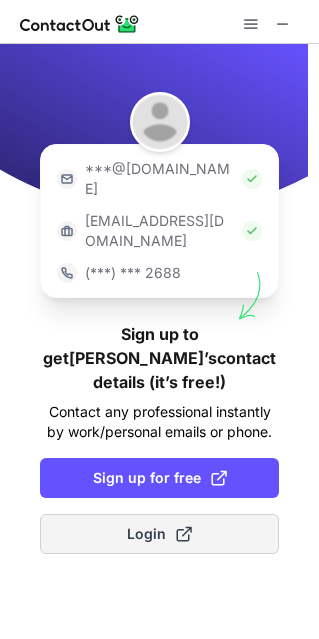 click on "Login" at bounding box center (159, 534) 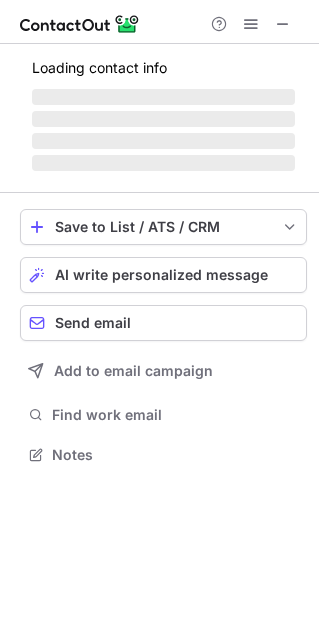 scroll, scrollTop: 10, scrollLeft: 10, axis: both 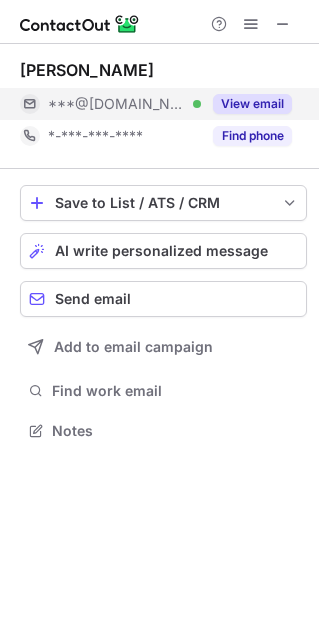 click on "View email" at bounding box center (252, 104) 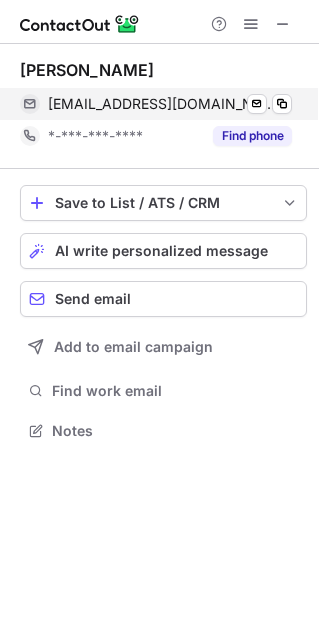 click on "gregmadsen10@hotmail.com Verified Send email Copy" at bounding box center [156, 104] 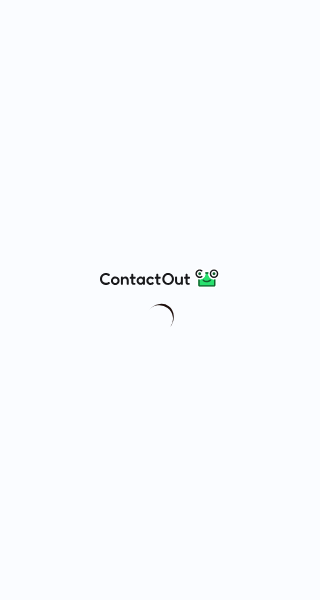 scroll, scrollTop: 0, scrollLeft: 0, axis: both 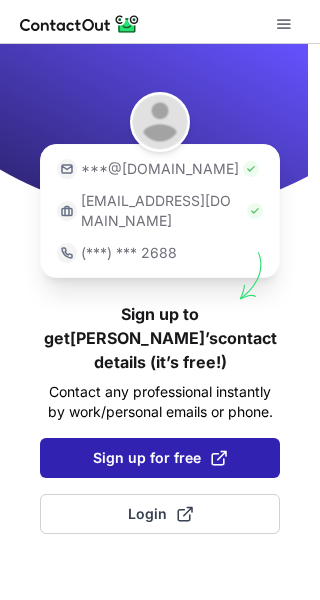 click on "Sign up for free" at bounding box center (160, 458) 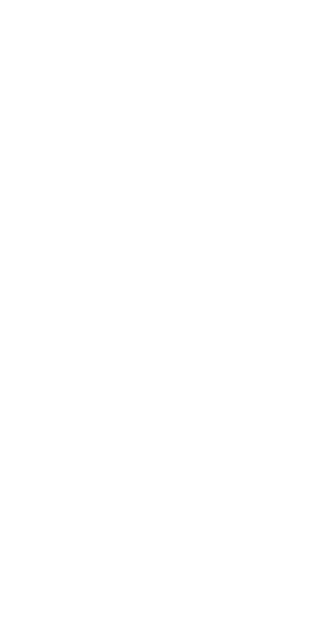 scroll, scrollTop: 0, scrollLeft: 0, axis: both 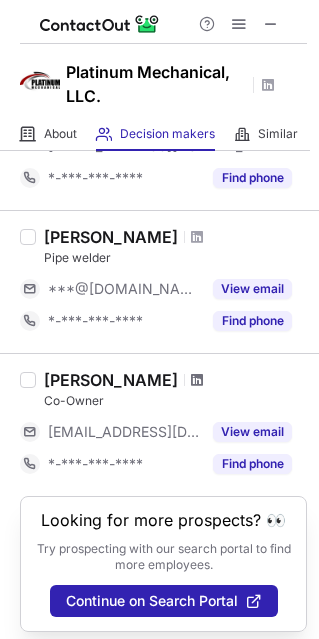 click at bounding box center [197, 380] 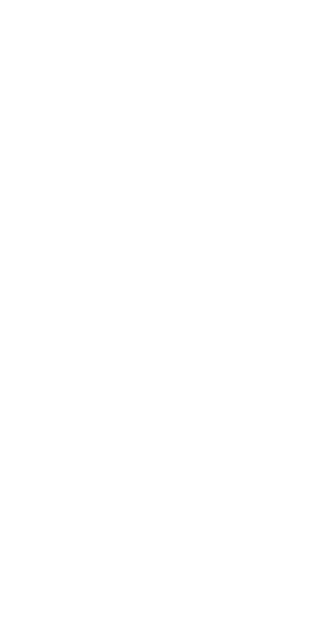 scroll, scrollTop: 0, scrollLeft: 0, axis: both 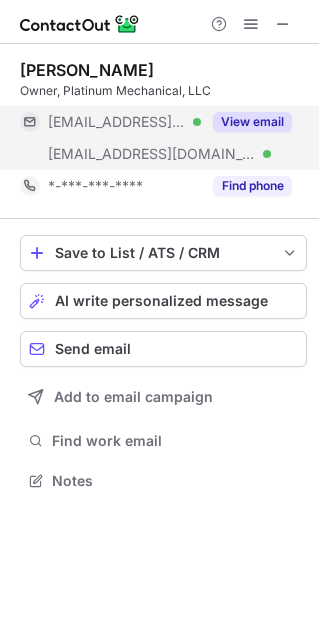 click on "View email" at bounding box center (252, 122) 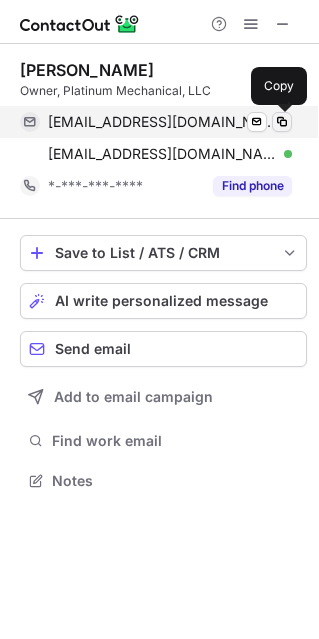 click at bounding box center [282, 122] 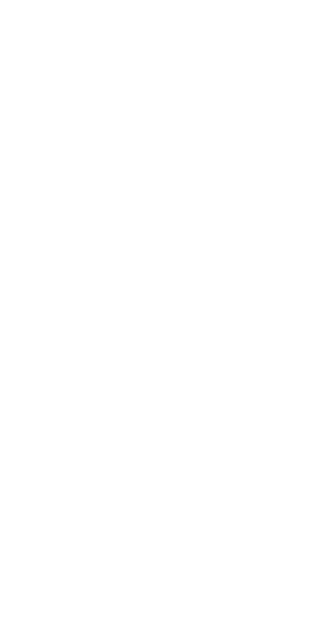 scroll, scrollTop: 0, scrollLeft: 0, axis: both 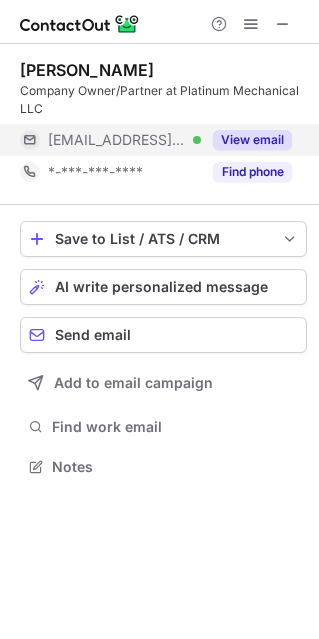 click on "View email" at bounding box center (252, 140) 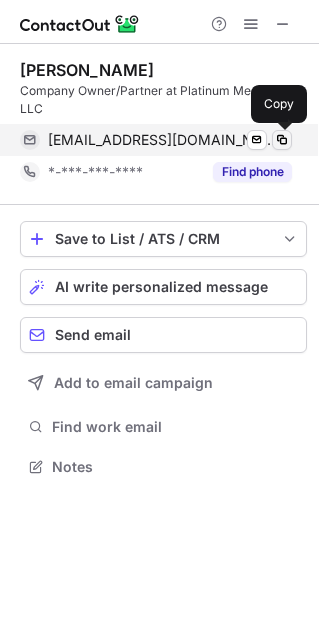 click at bounding box center (282, 140) 